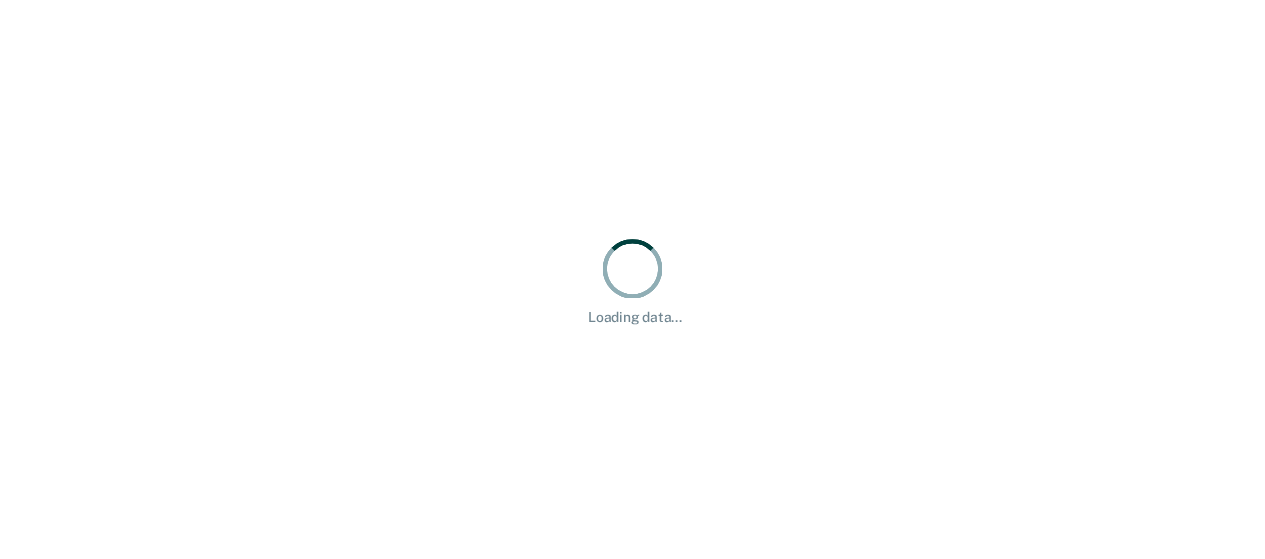 scroll, scrollTop: 0, scrollLeft: 0, axis: both 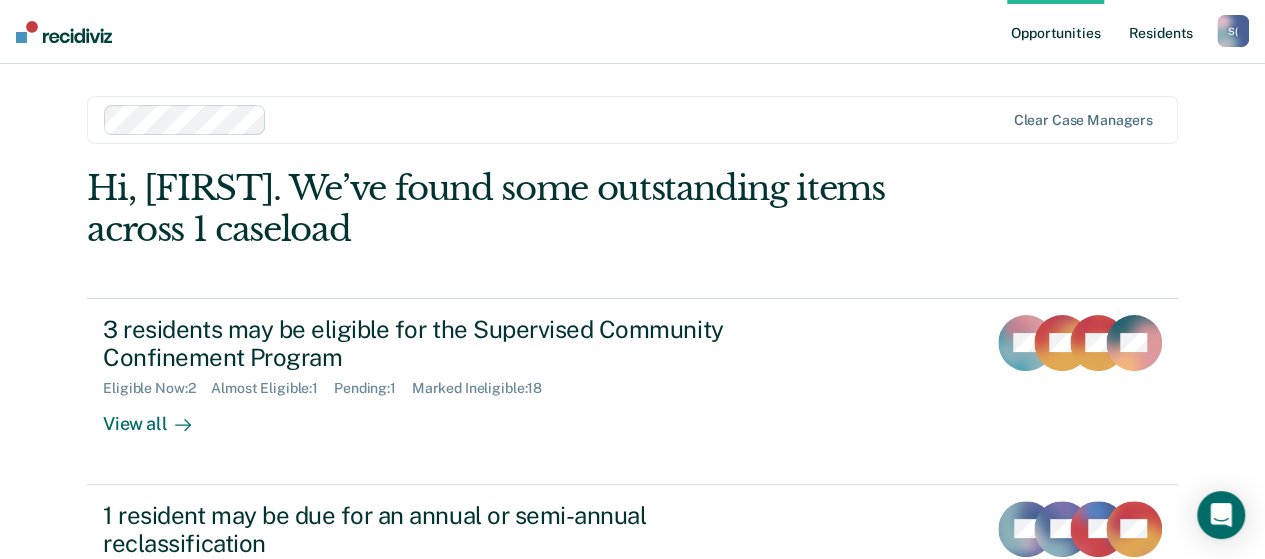 click on "Resident s" at bounding box center [1160, 32] 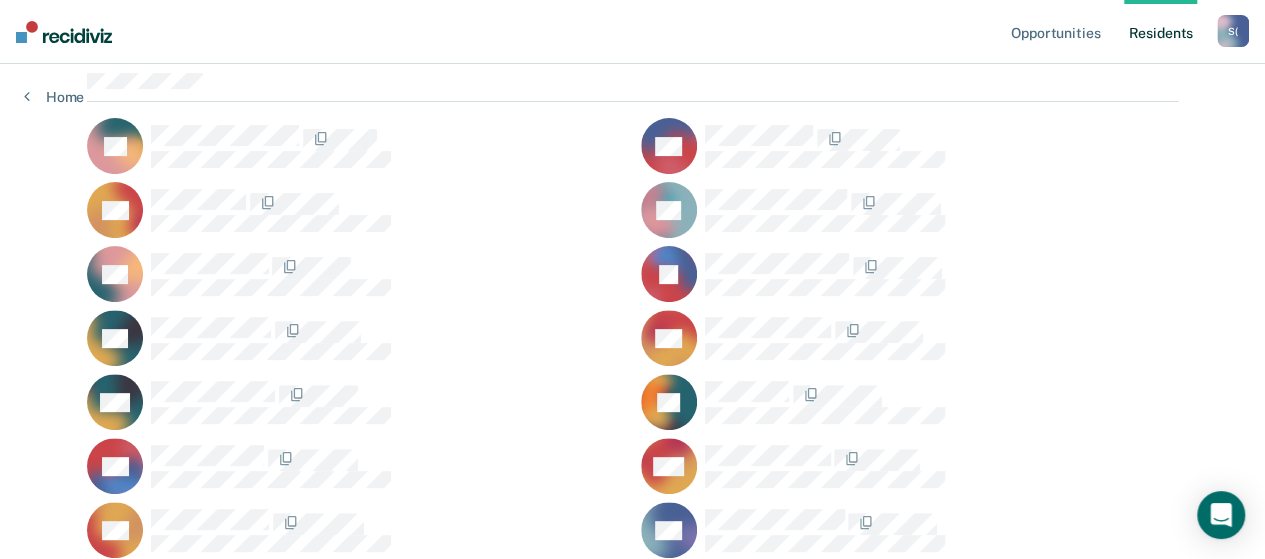 scroll, scrollTop: 200, scrollLeft: 0, axis: vertical 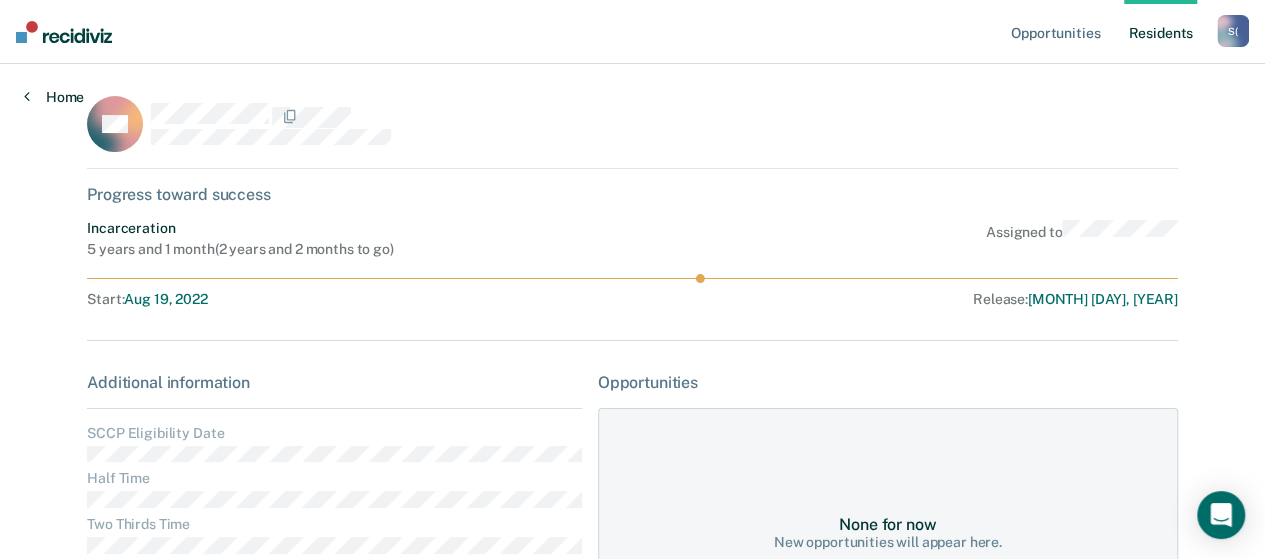click on "Home" at bounding box center [54, 97] 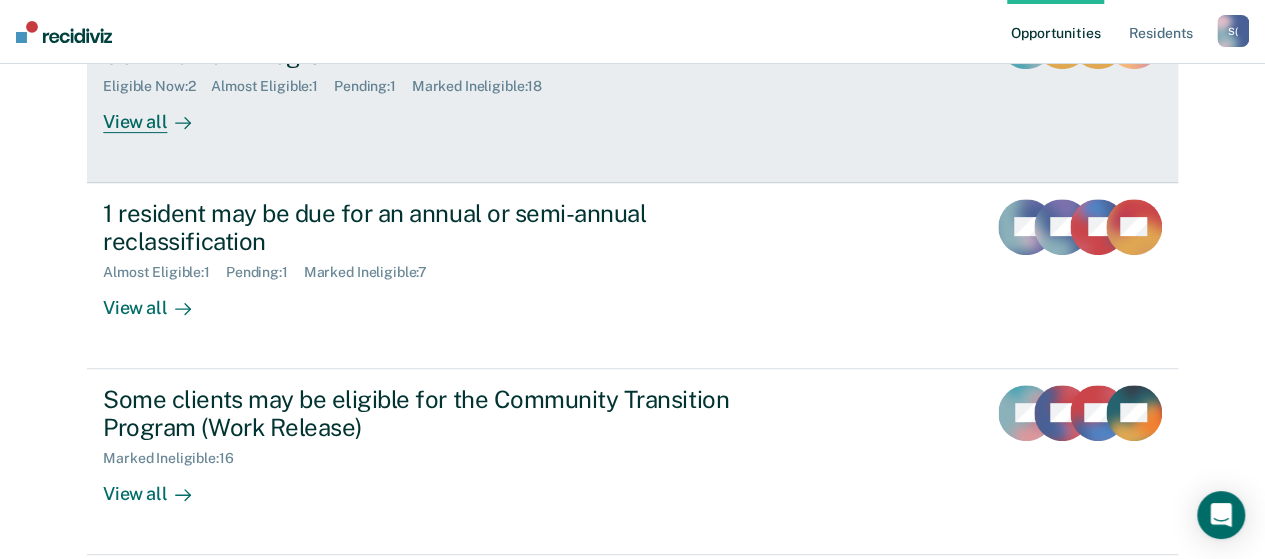 scroll, scrollTop: 400, scrollLeft: 0, axis: vertical 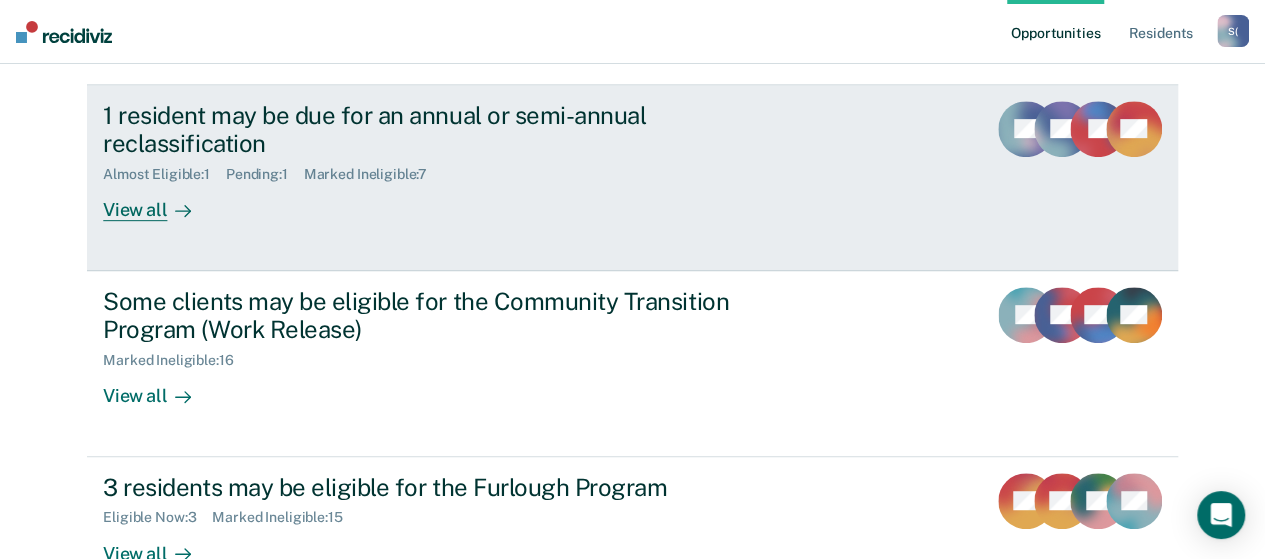 click on "1 resident may be due for an annual or semi-annual reclassification" at bounding box center [454, 130] 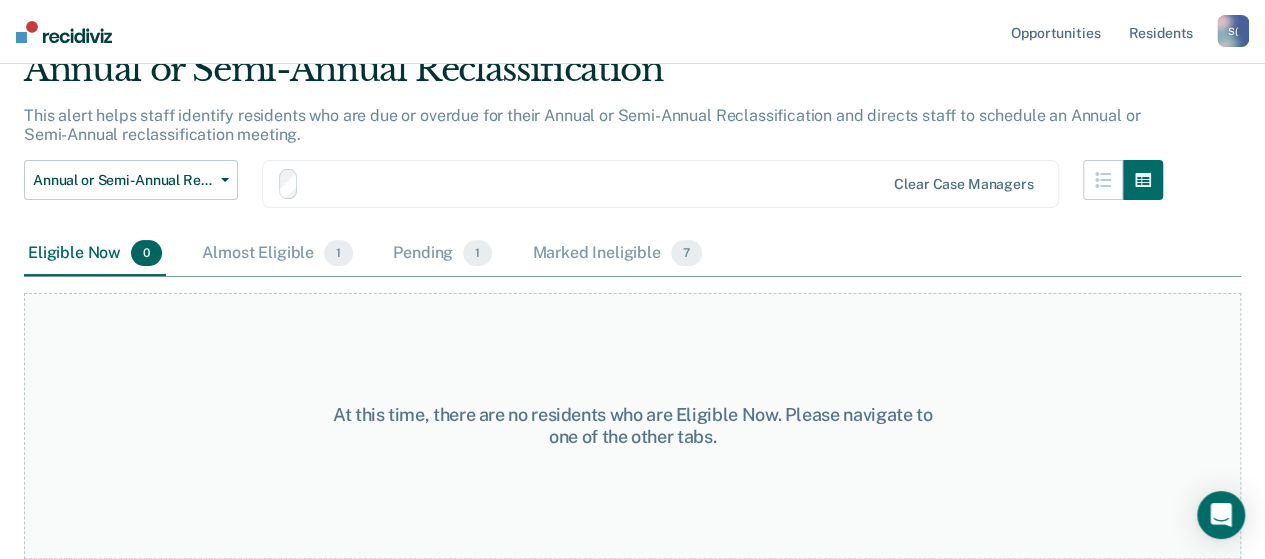 scroll, scrollTop: 0, scrollLeft: 0, axis: both 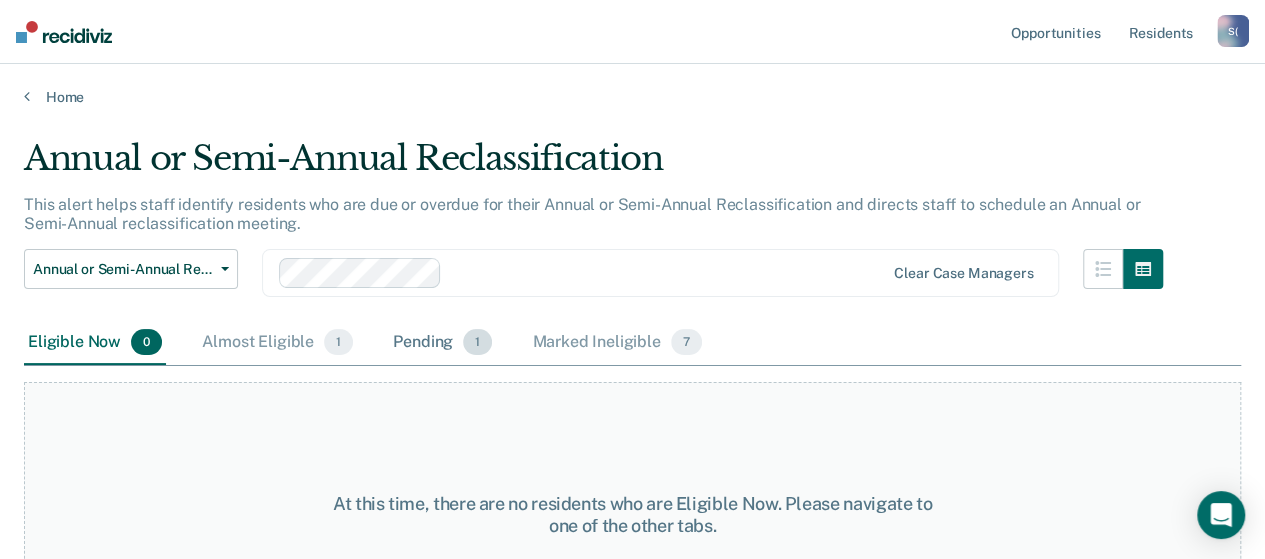 click on "Pending 1" at bounding box center (442, 343) 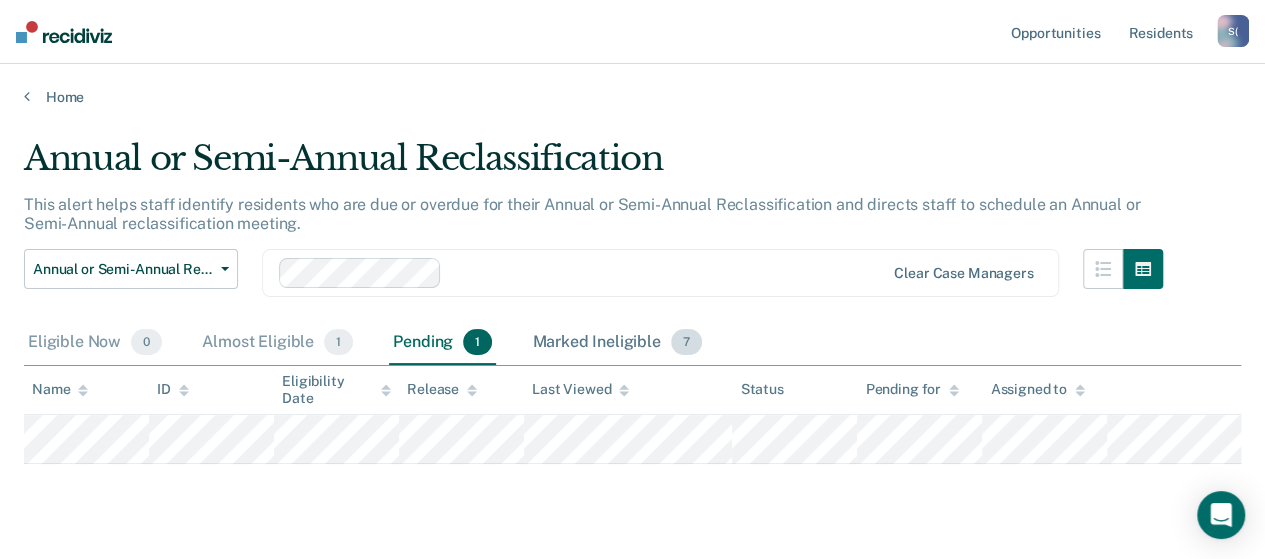 click on "Marked Ineligible 7" at bounding box center (617, 343) 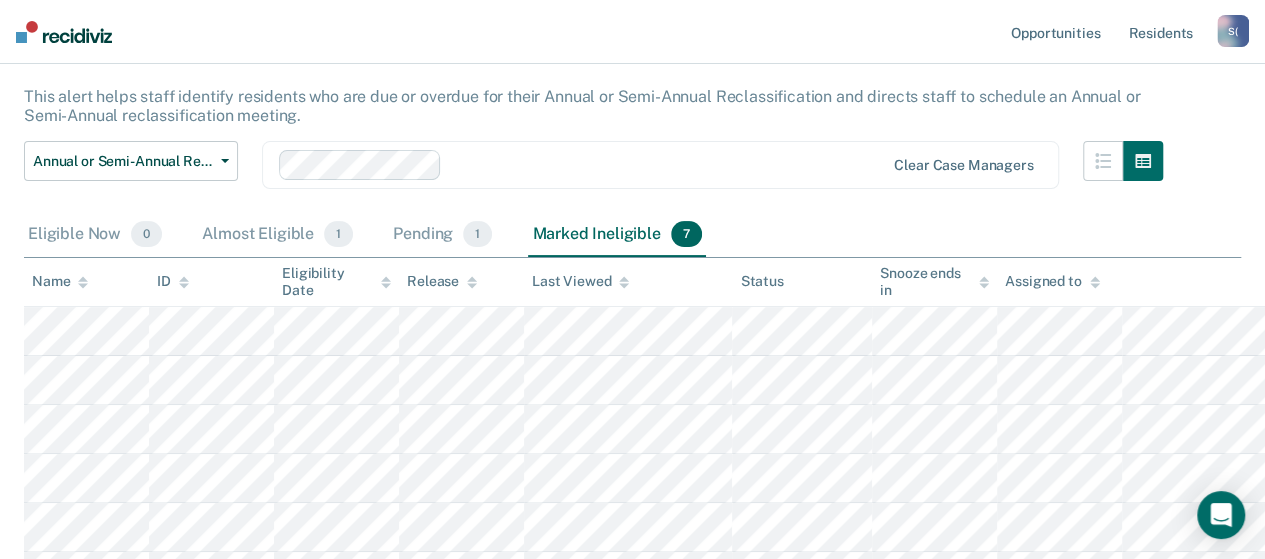 scroll, scrollTop: 0, scrollLeft: 0, axis: both 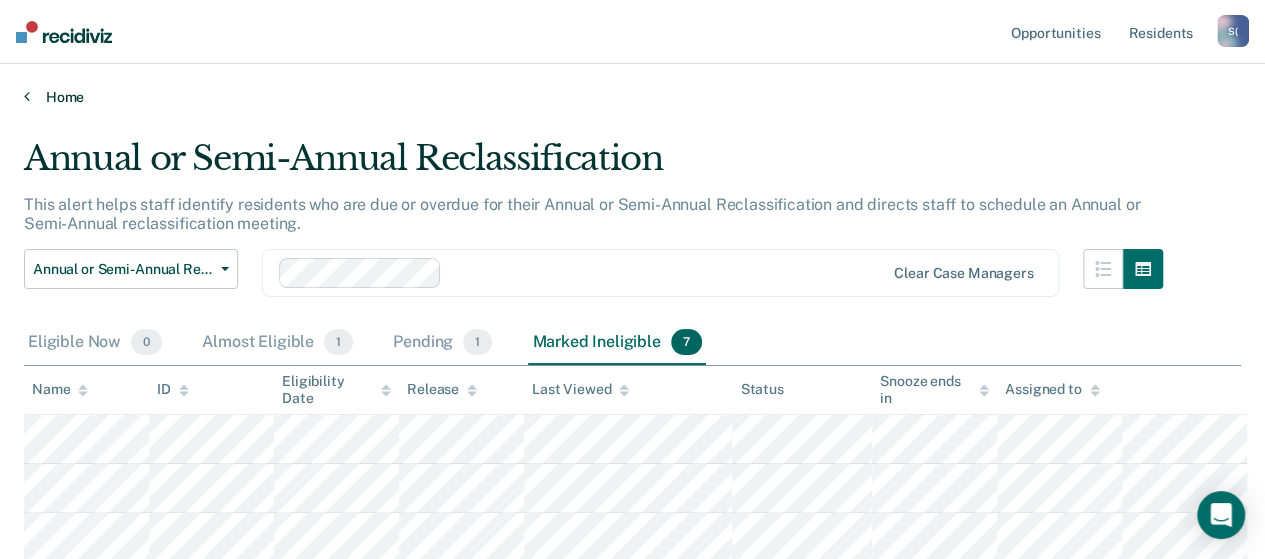 click on "Home" at bounding box center [632, 97] 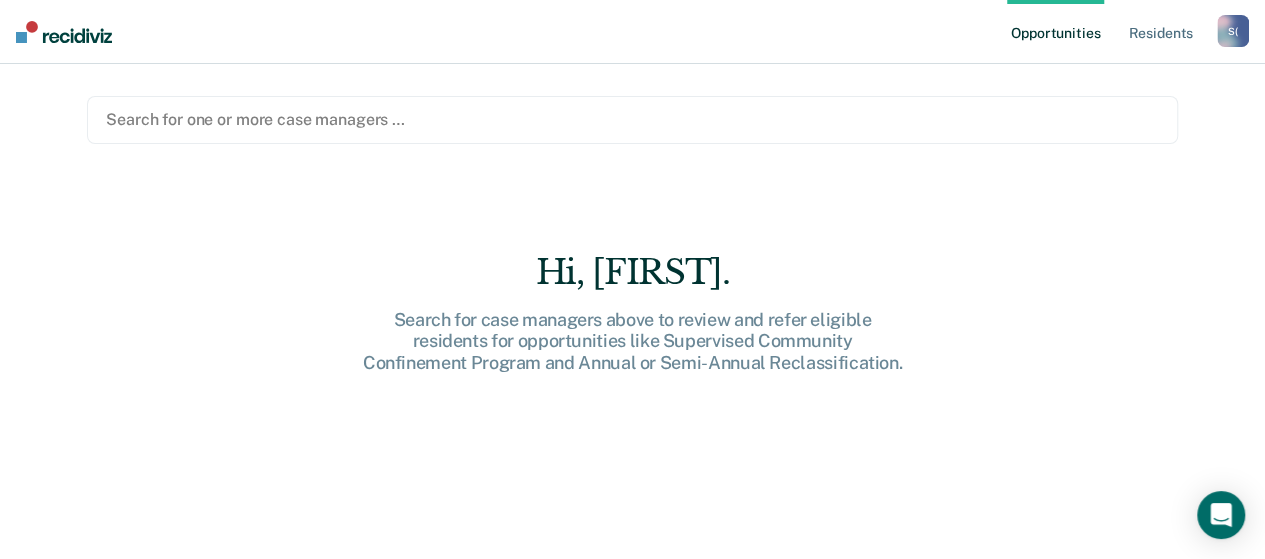 click at bounding box center (632, 119) 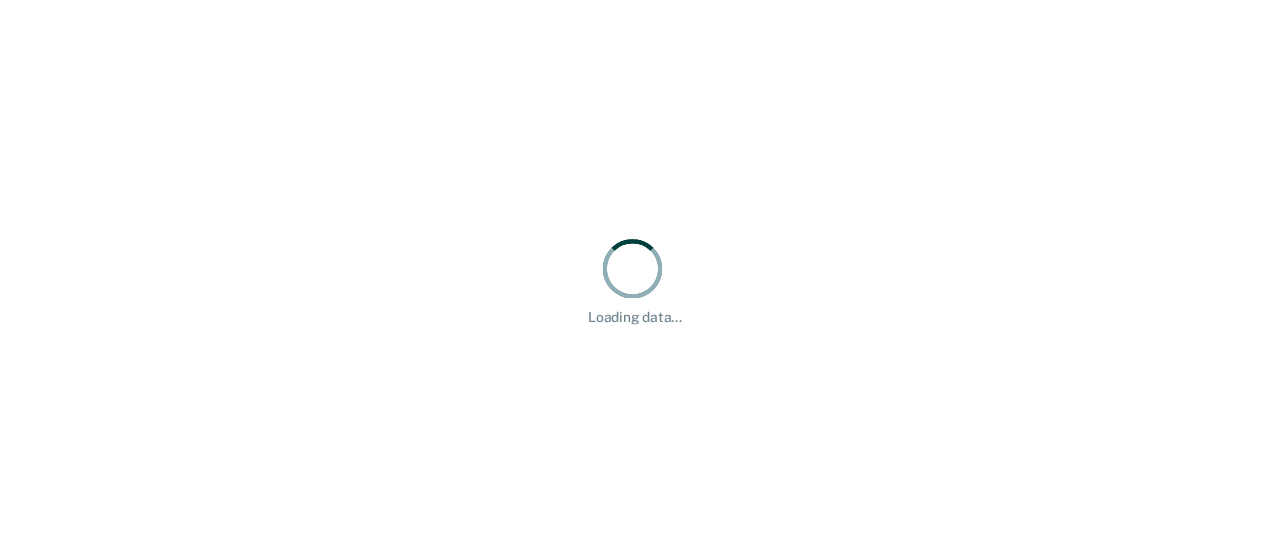 scroll, scrollTop: 0, scrollLeft: 0, axis: both 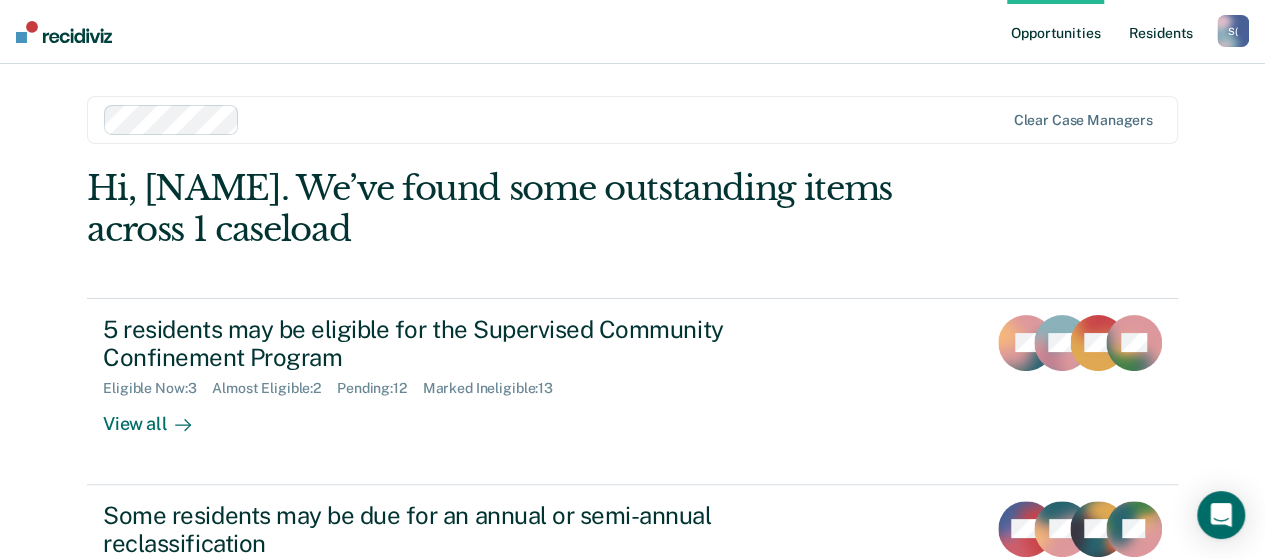 click on "Resident s" at bounding box center (1160, 32) 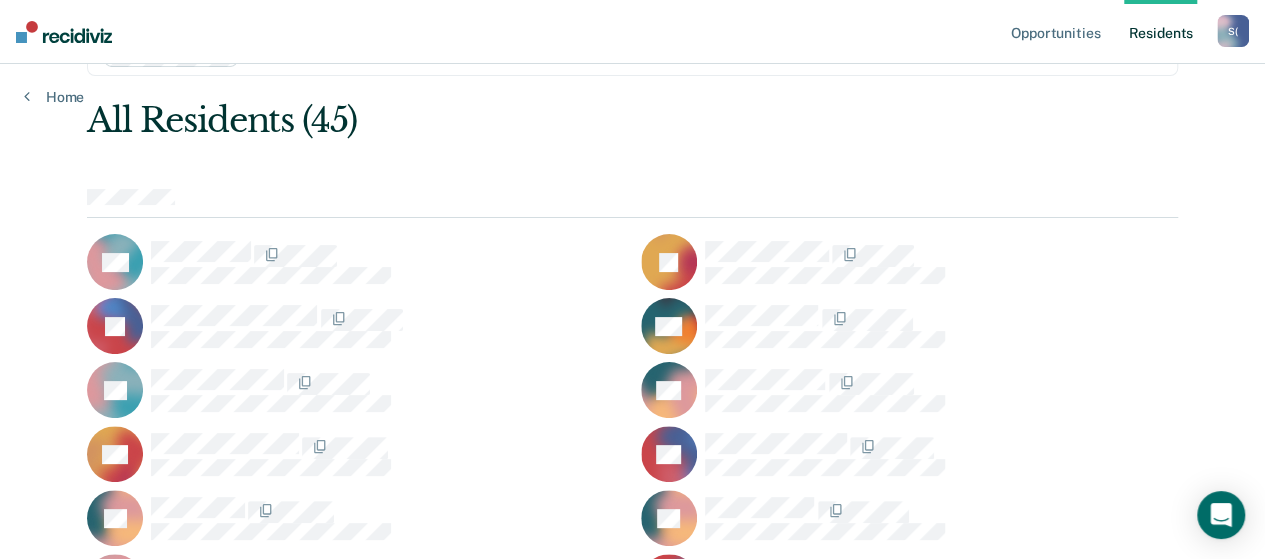 scroll, scrollTop: 100, scrollLeft: 0, axis: vertical 